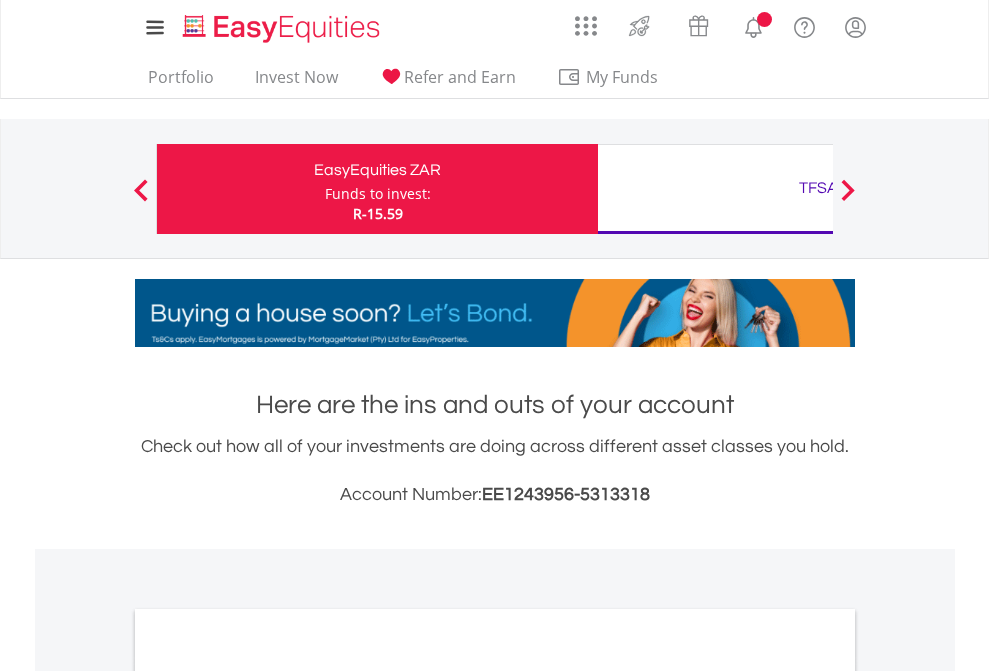 scroll, scrollTop: 0, scrollLeft: 0, axis: both 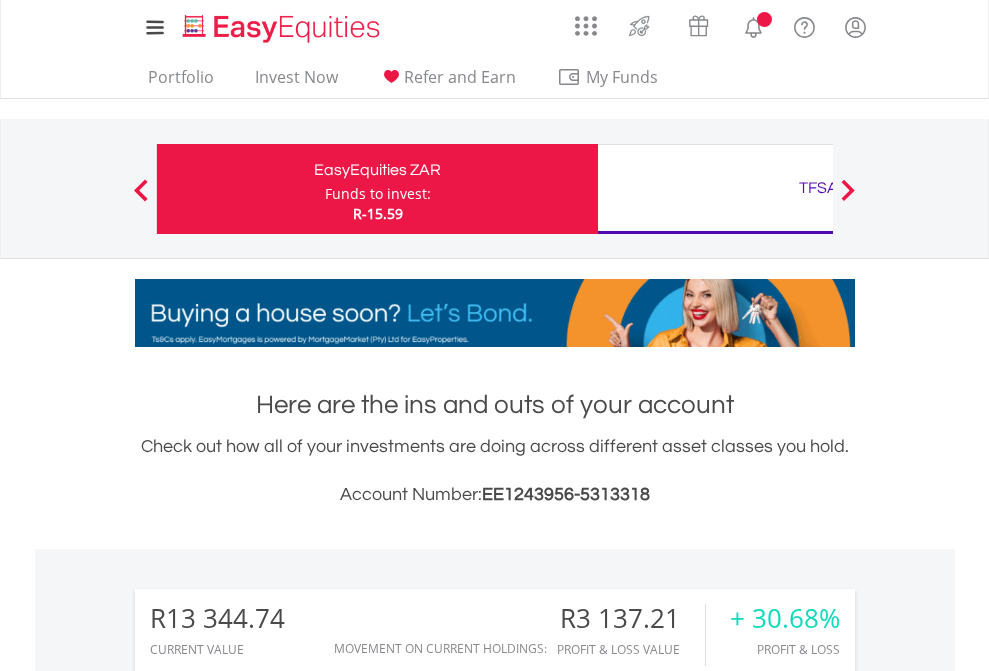click on "Funds to invest:" at bounding box center (378, 194) 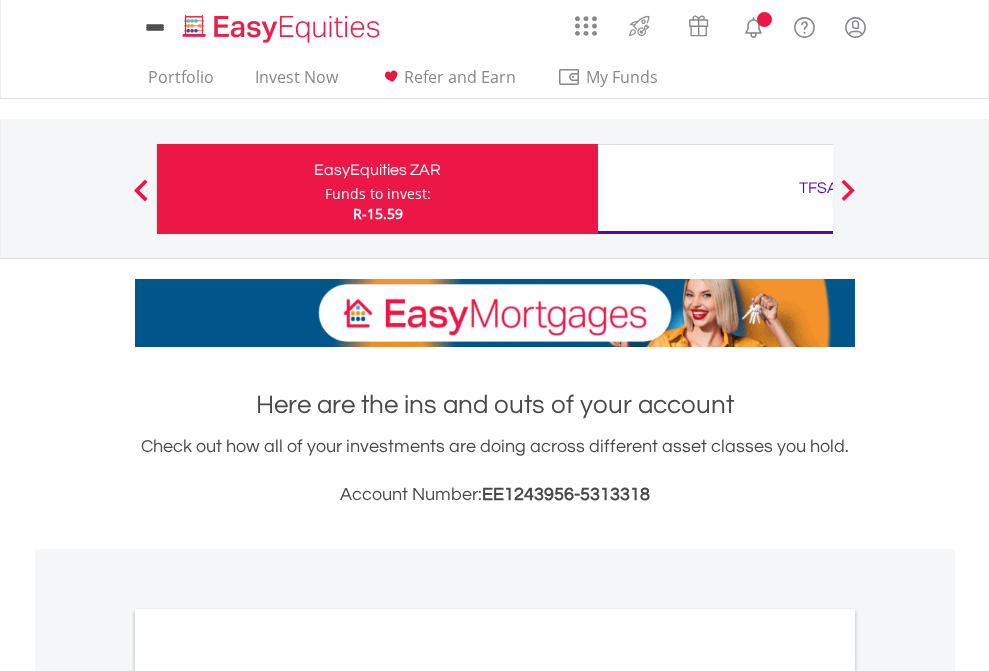 scroll, scrollTop: 0, scrollLeft: 0, axis: both 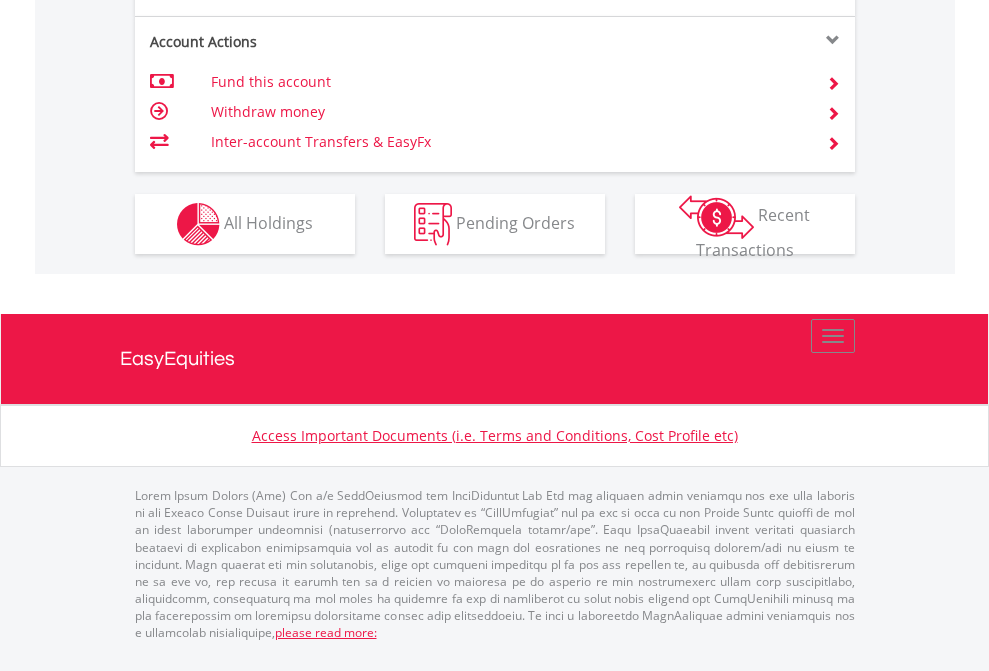 click on "Investment types" at bounding box center (706, -337) 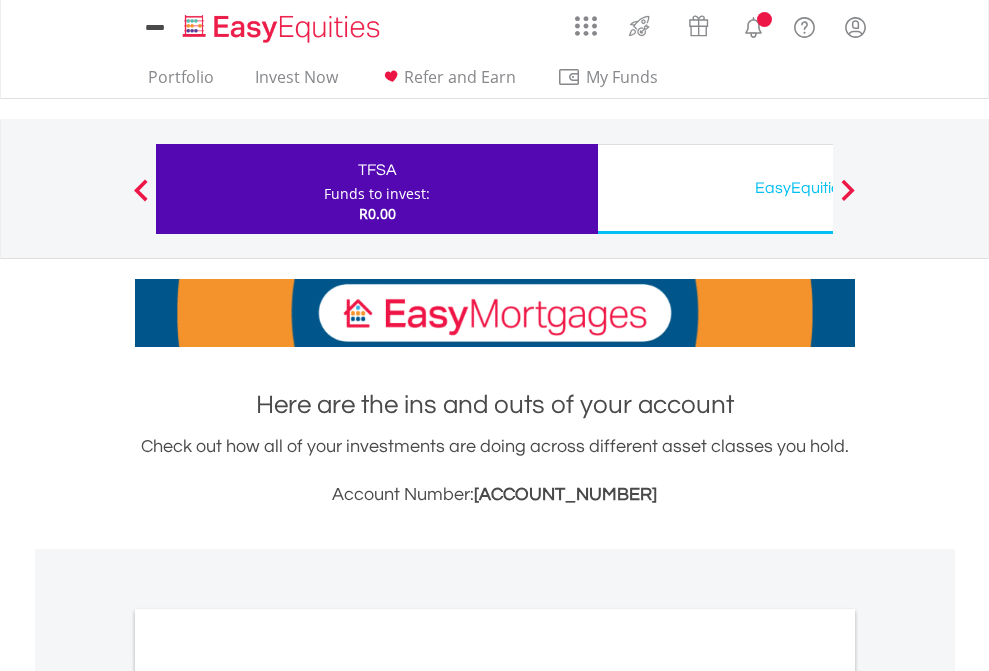scroll, scrollTop: 0, scrollLeft: 0, axis: both 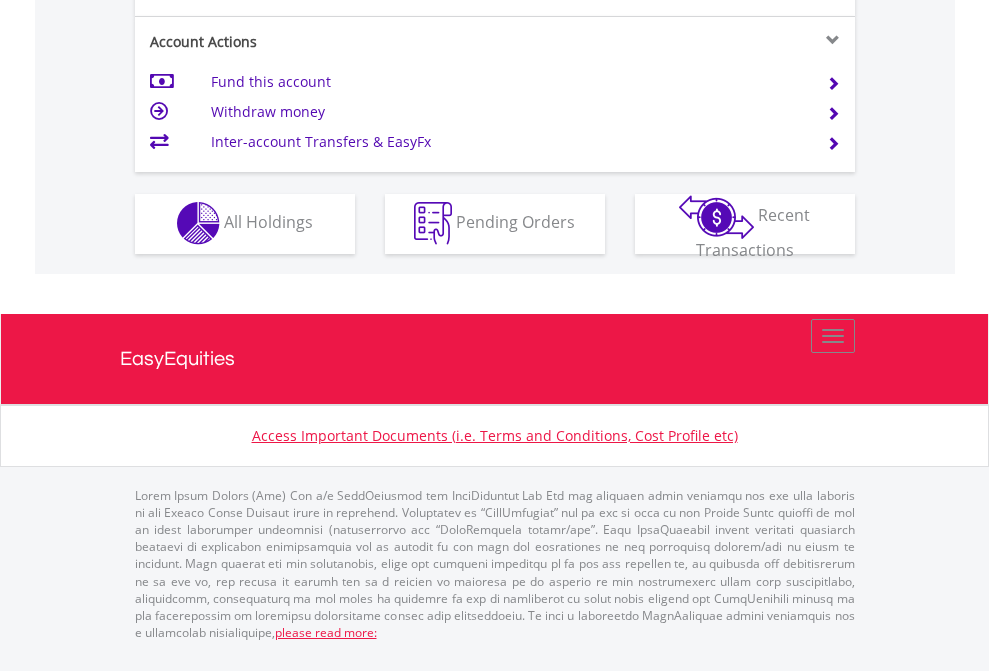 click on "Investment types" at bounding box center (706, -353) 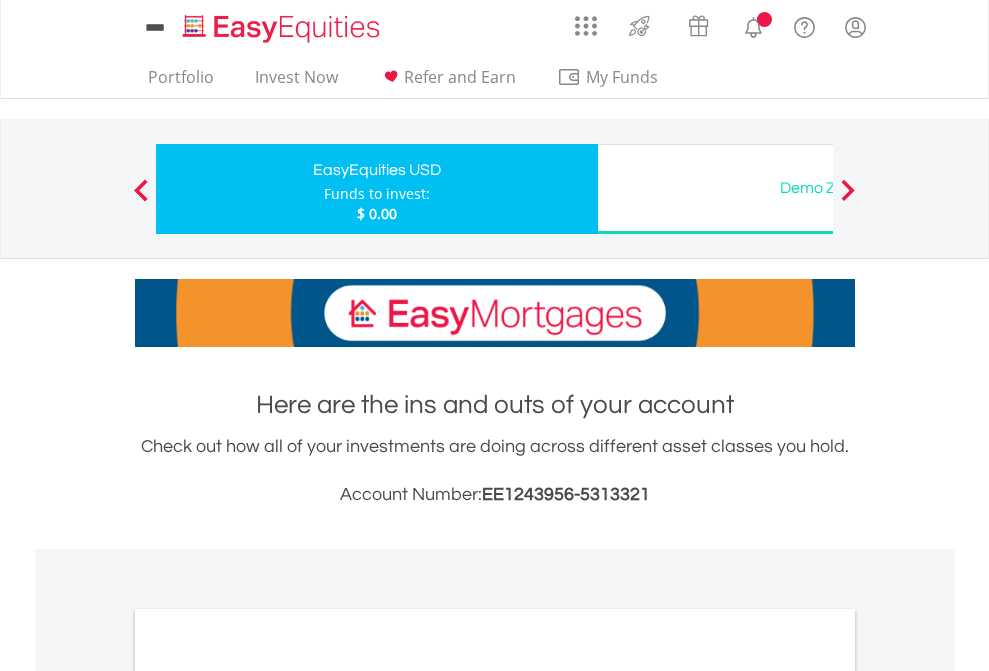 scroll, scrollTop: 0, scrollLeft: 0, axis: both 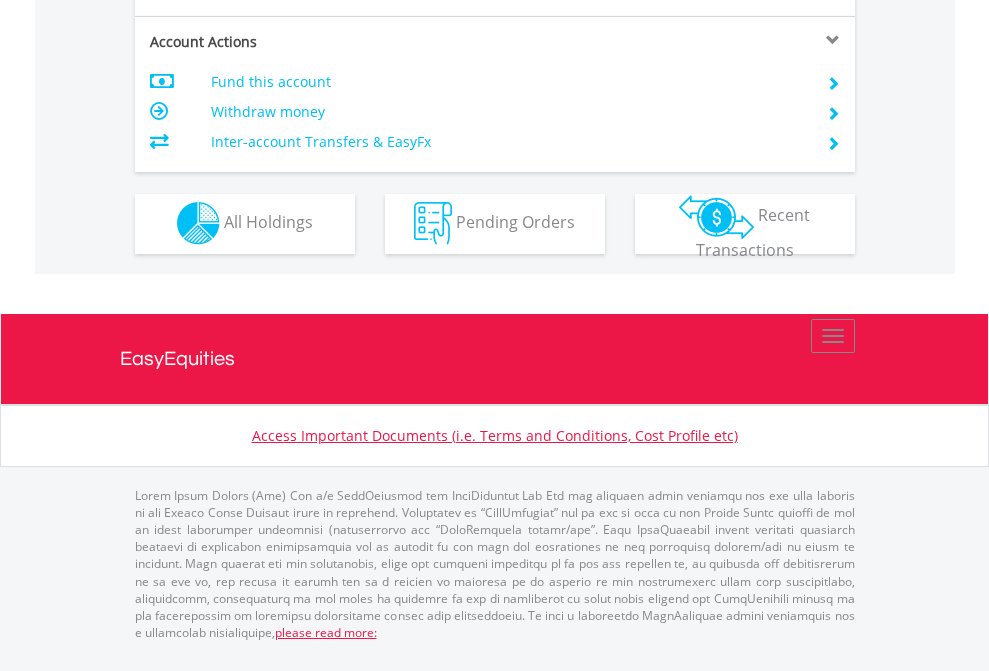 click on "Investment types" at bounding box center [706, -353] 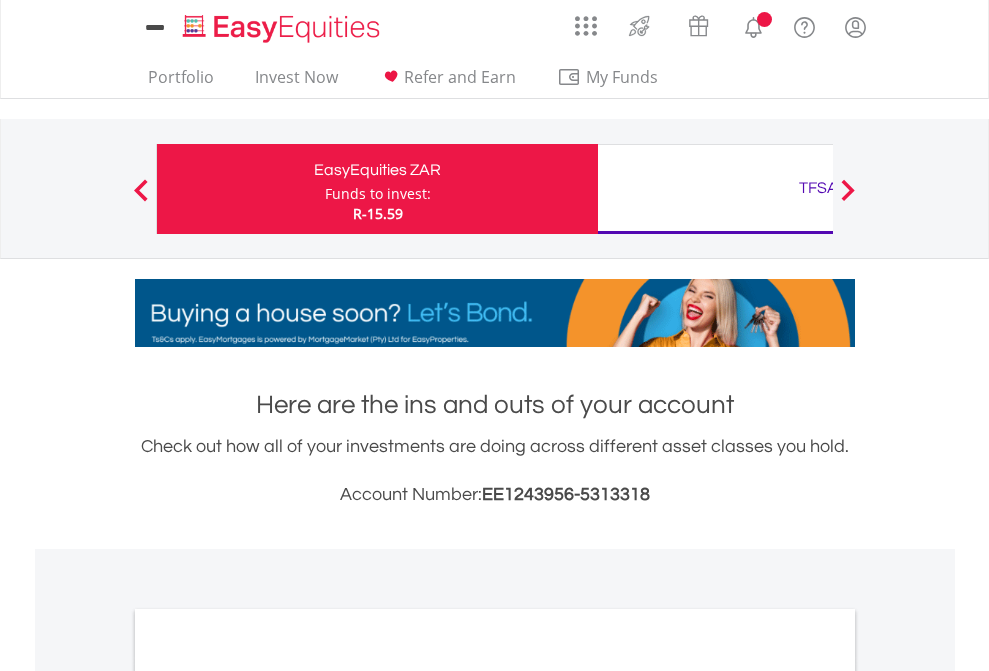 scroll, scrollTop: 0, scrollLeft: 0, axis: both 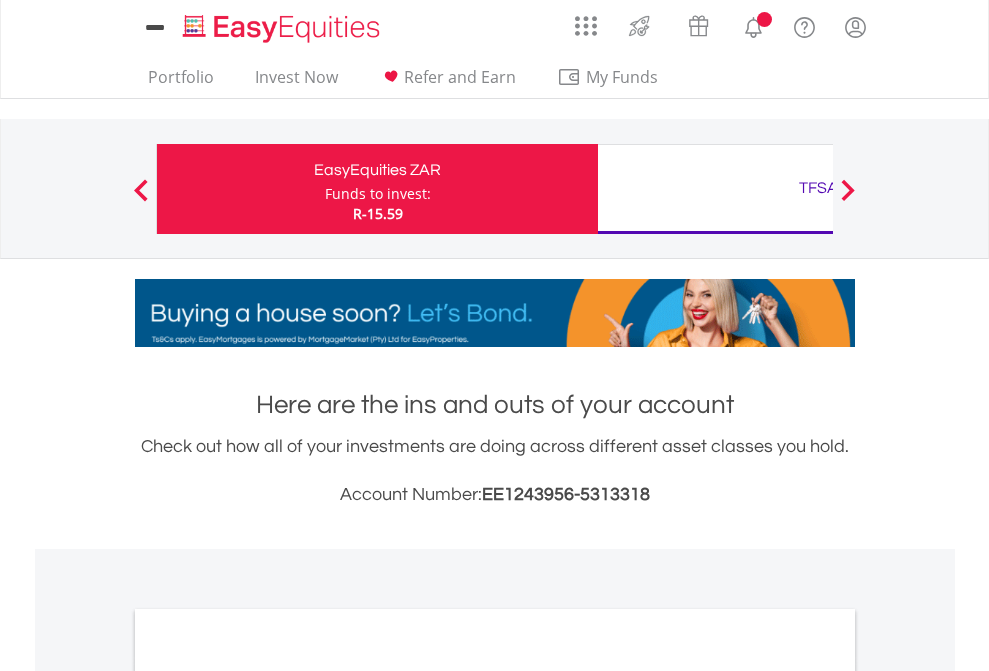click on "All Holdings" at bounding box center [268, 1096] 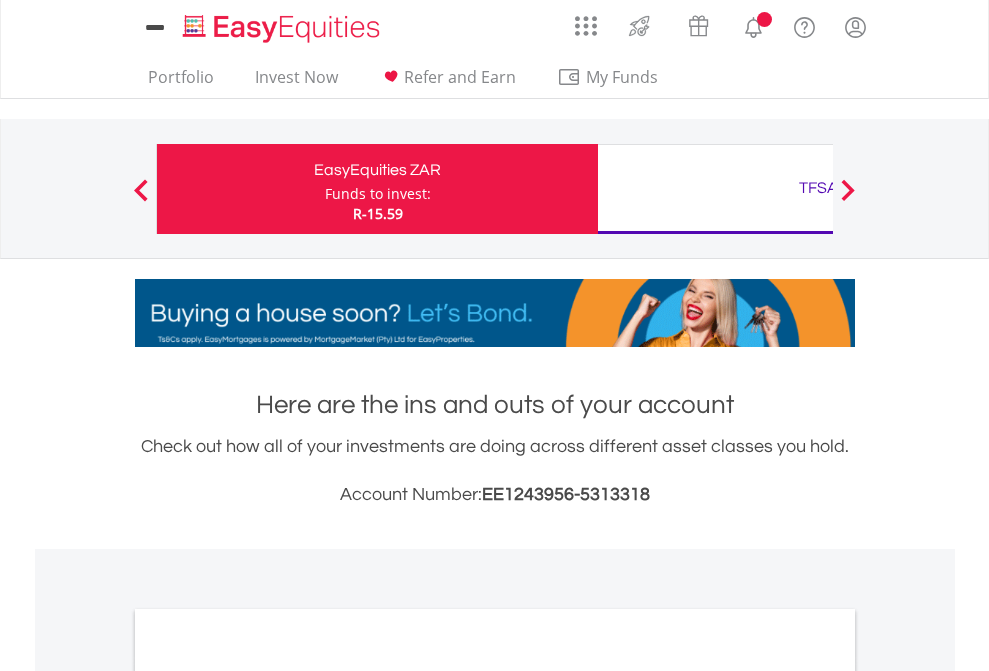 scroll, scrollTop: 1202, scrollLeft: 0, axis: vertical 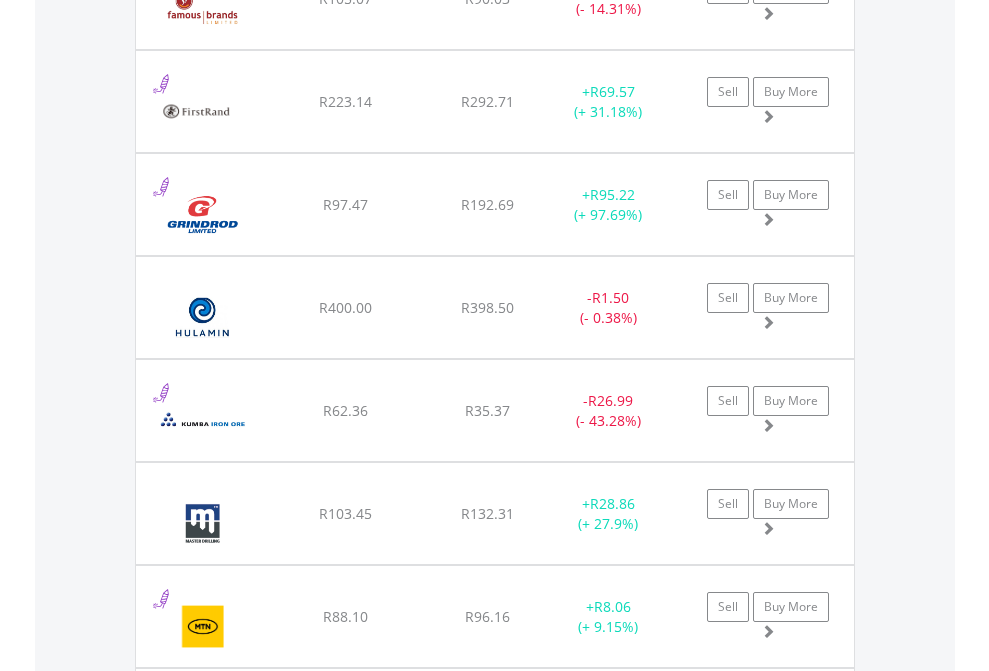 click on "TFSA" at bounding box center [818, -2196] 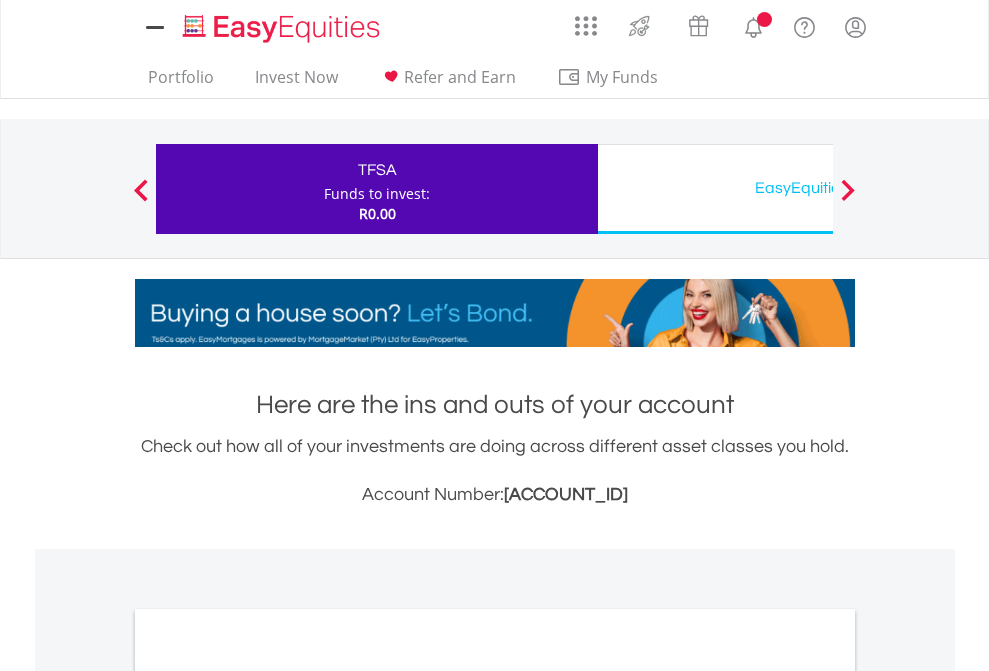 scroll, scrollTop: 0, scrollLeft: 0, axis: both 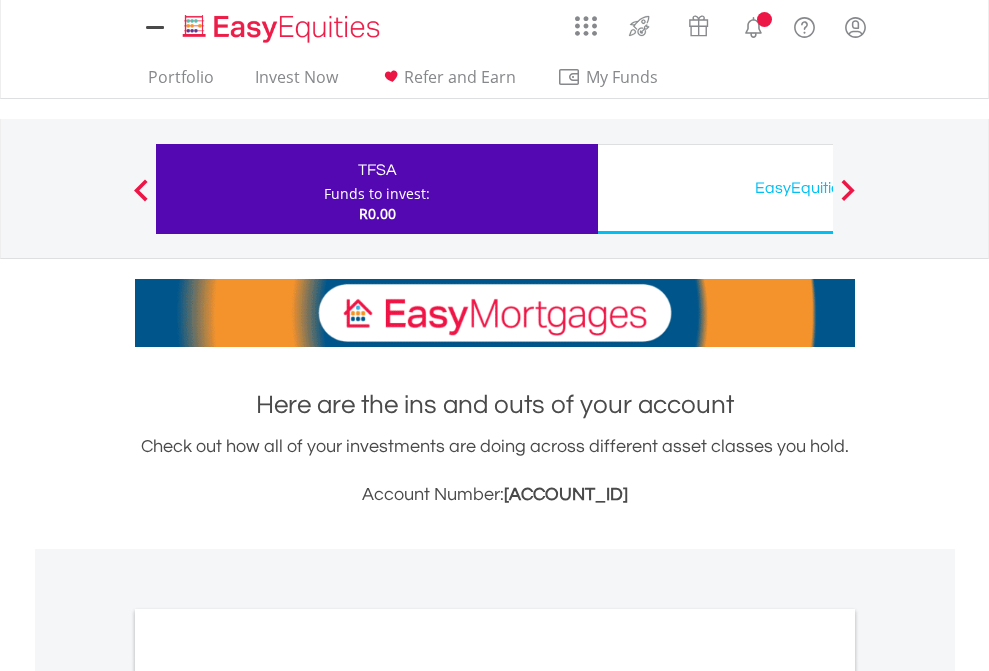 click on "All Holdings" at bounding box center [268, 1096] 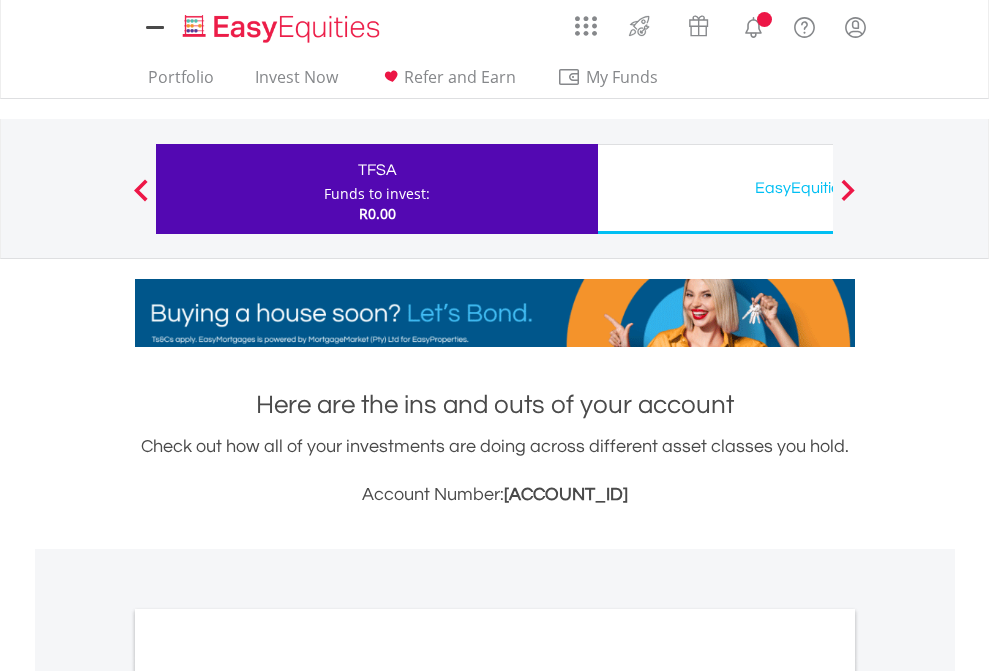 scroll, scrollTop: 1202, scrollLeft: 0, axis: vertical 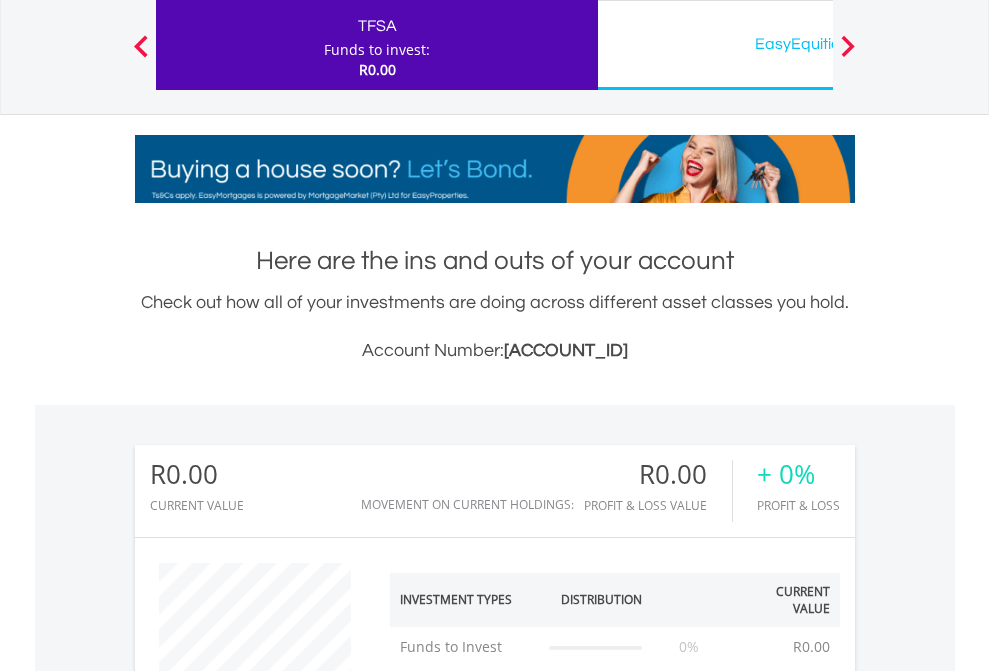 click on "EasyEquities USD" at bounding box center (818, 44) 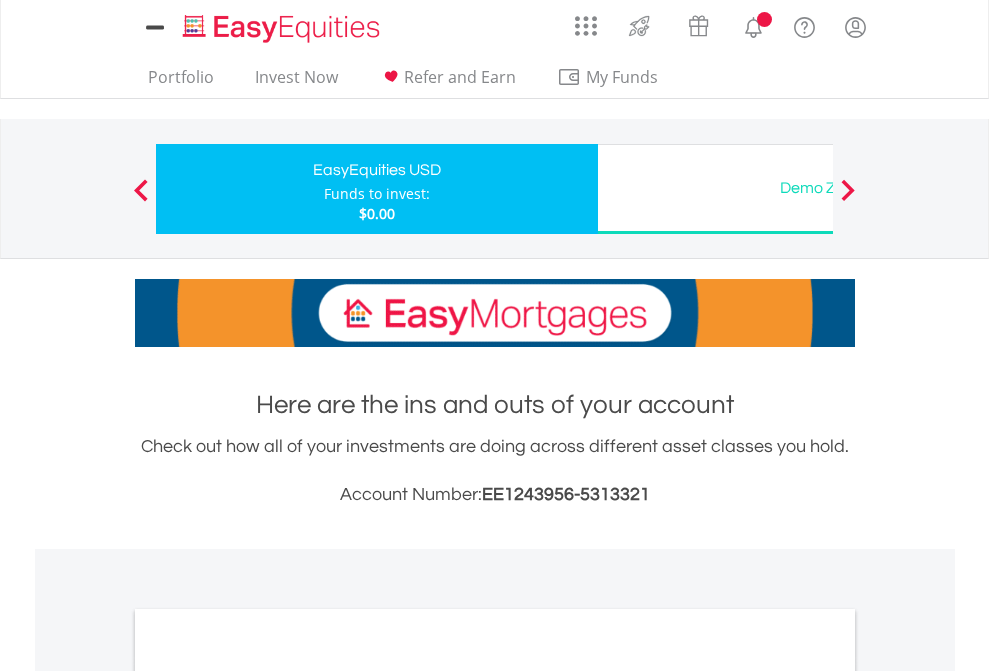 scroll, scrollTop: 0, scrollLeft: 0, axis: both 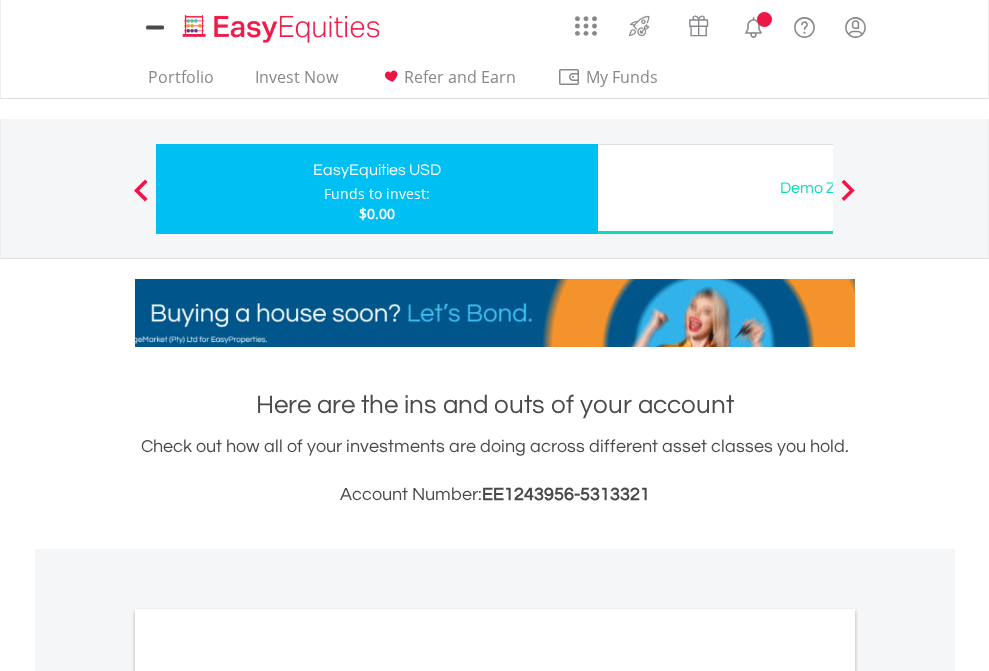 click on "All Holdings" at bounding box center [268, 1096] 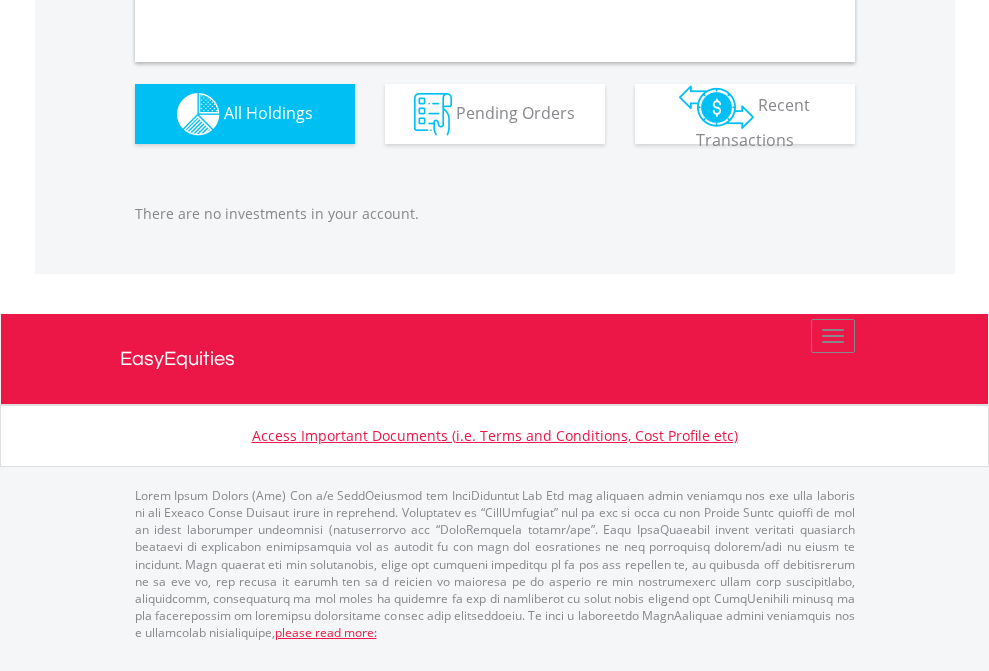 scroll, scrollTop: 1980, scrollLeft: 0, axis: vertical 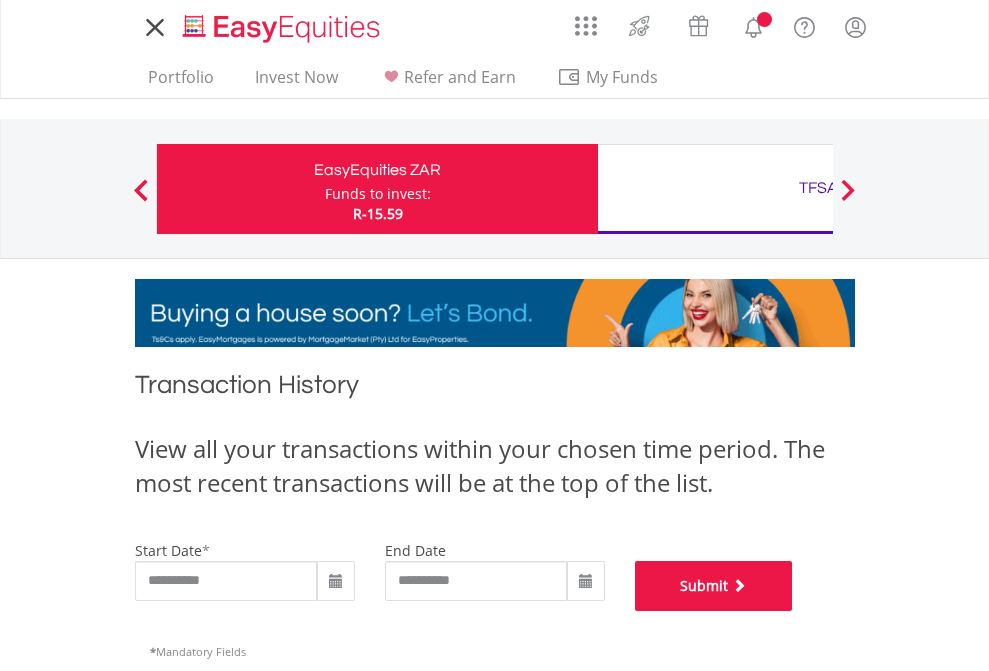 click on "Submit" at bounding box center (714, 586) 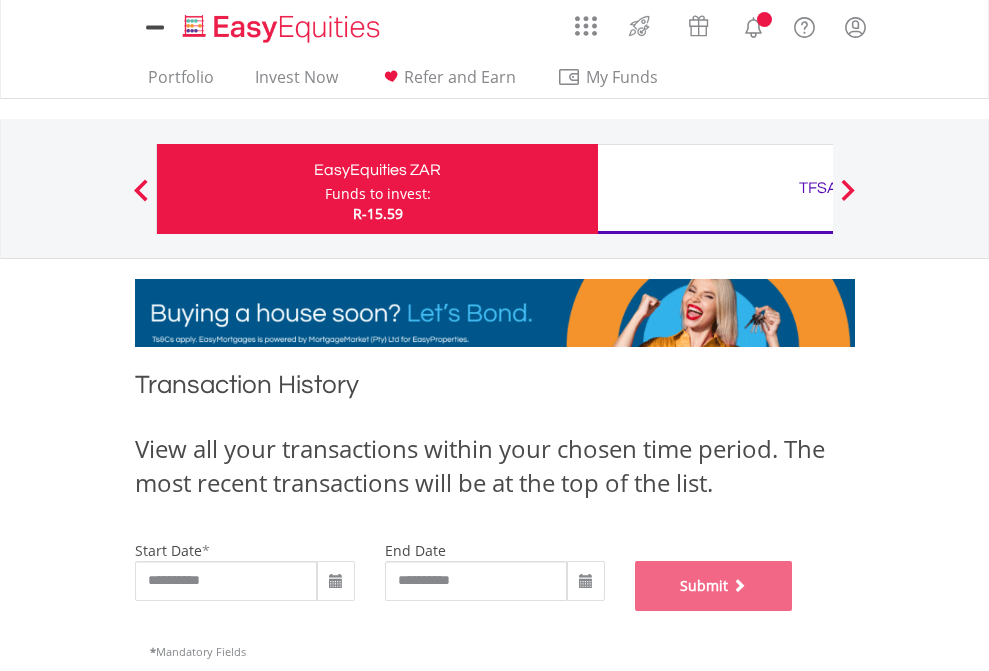 scroll, scrollTop: 811, scrollLeft: 0, axis: vertical 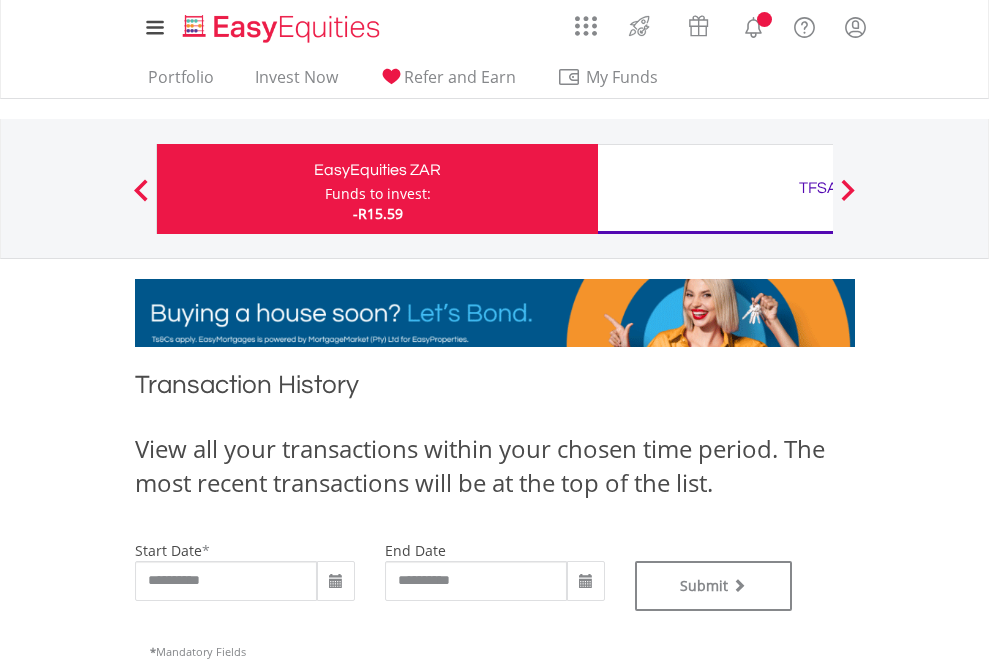 click on "TFSA" at bounding box center (818, 188) 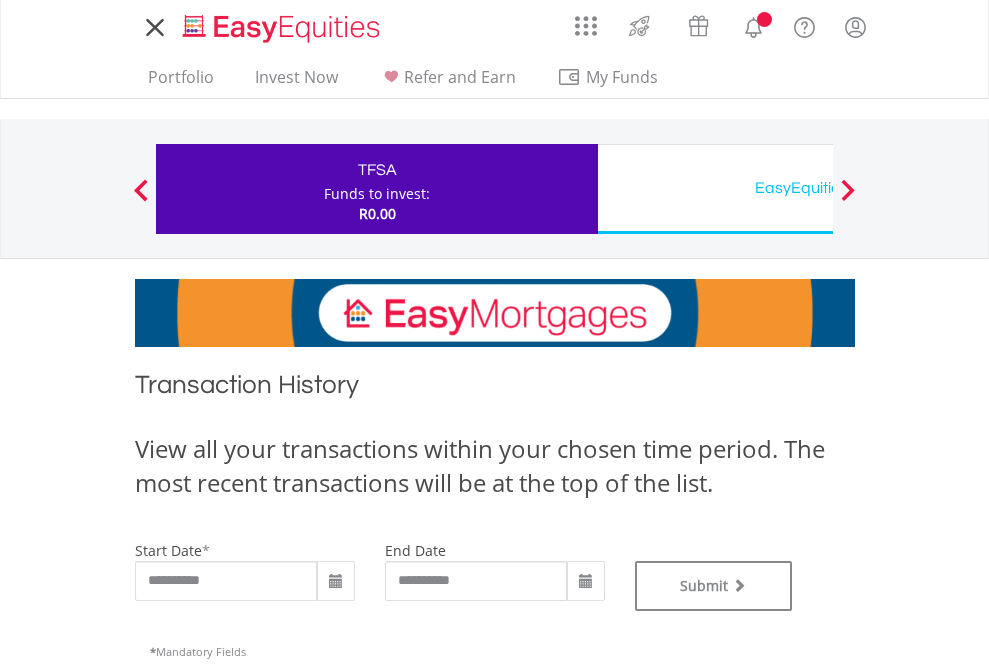 scroll, scrollTop: 0, scrollLeft: 0, axis: both 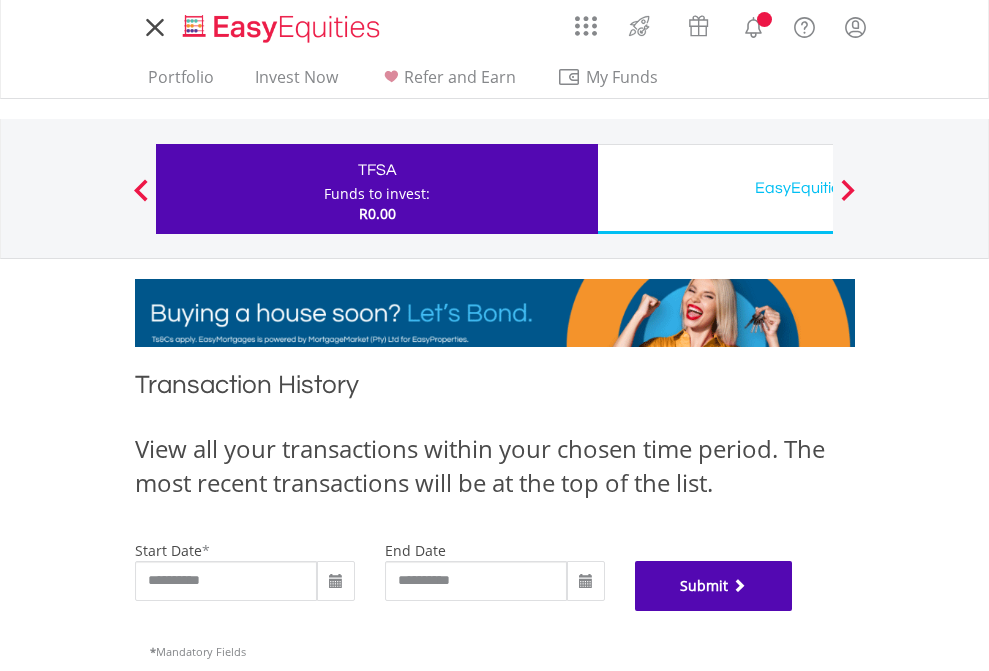 click on "Submit" at bounding box center [714, 586] 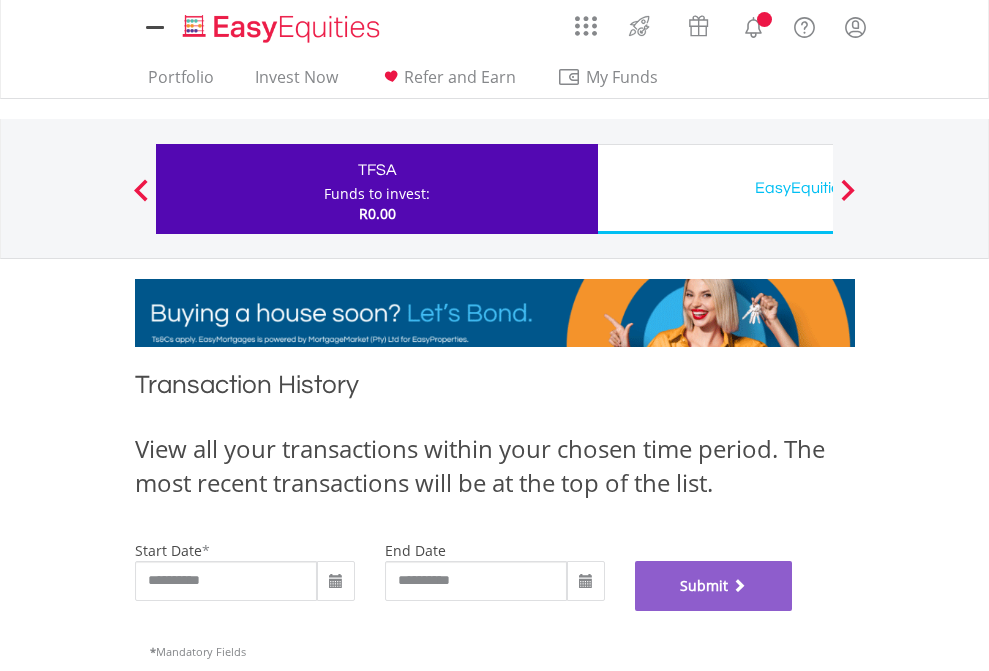 scroll, scrollTop: 811, scrollLeft: 0, axis: vertical 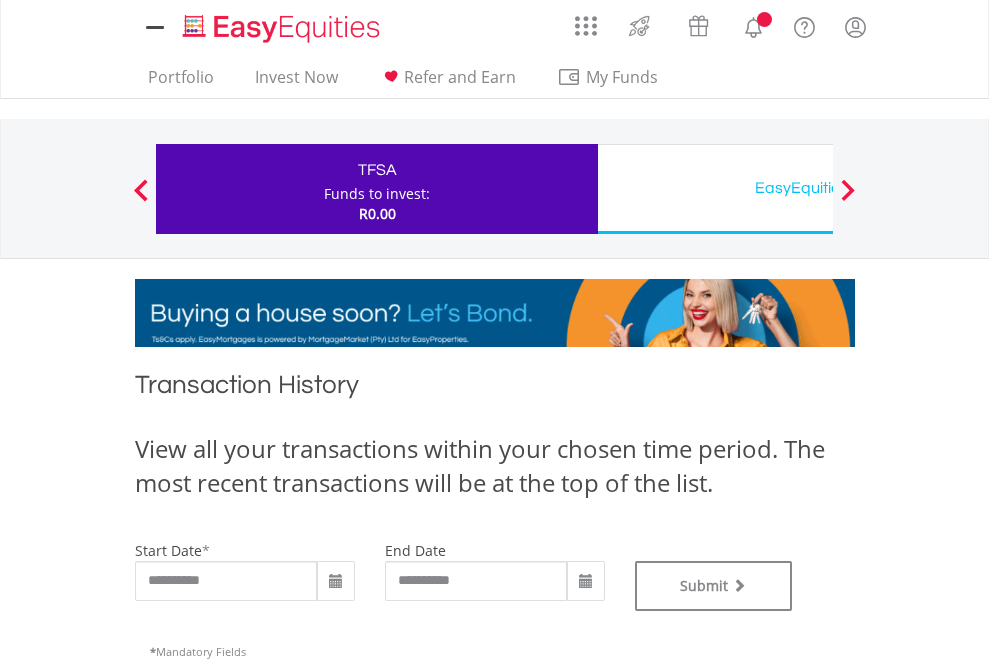 click on "EasyEquities USD" at bounding box center [818, 188] 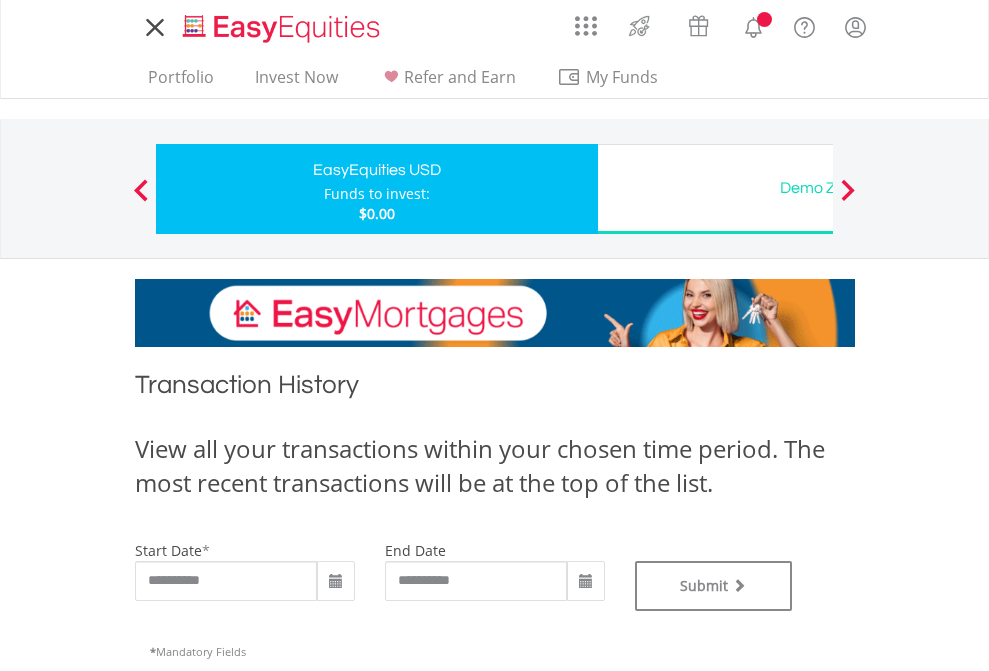 scroll, scrollTop: 0, scrollLeft: 0, axis: both 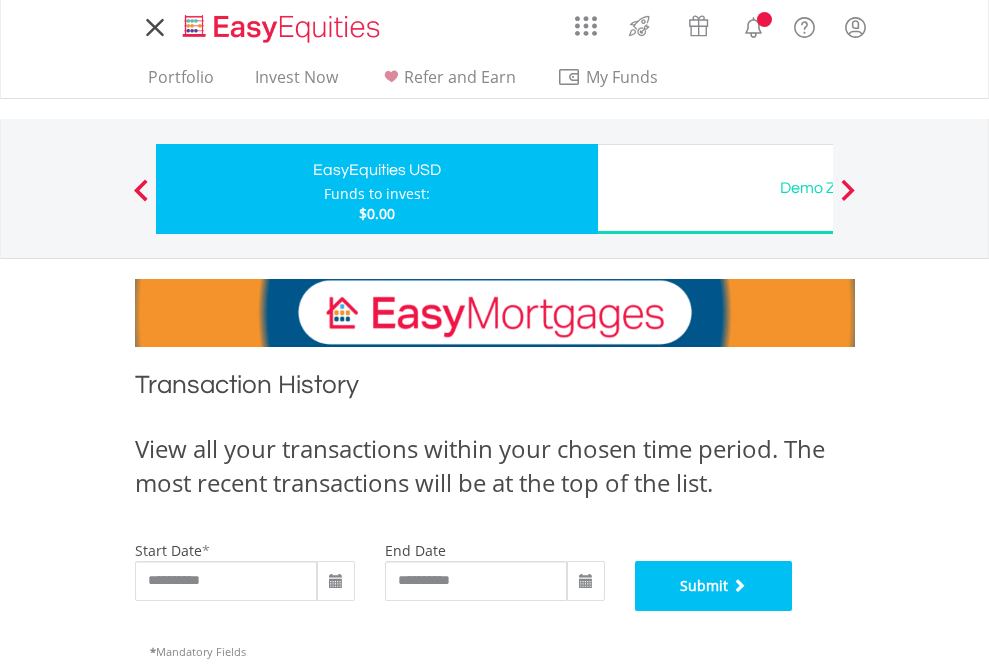 click on "Submit" at bounding box center [714, 586] 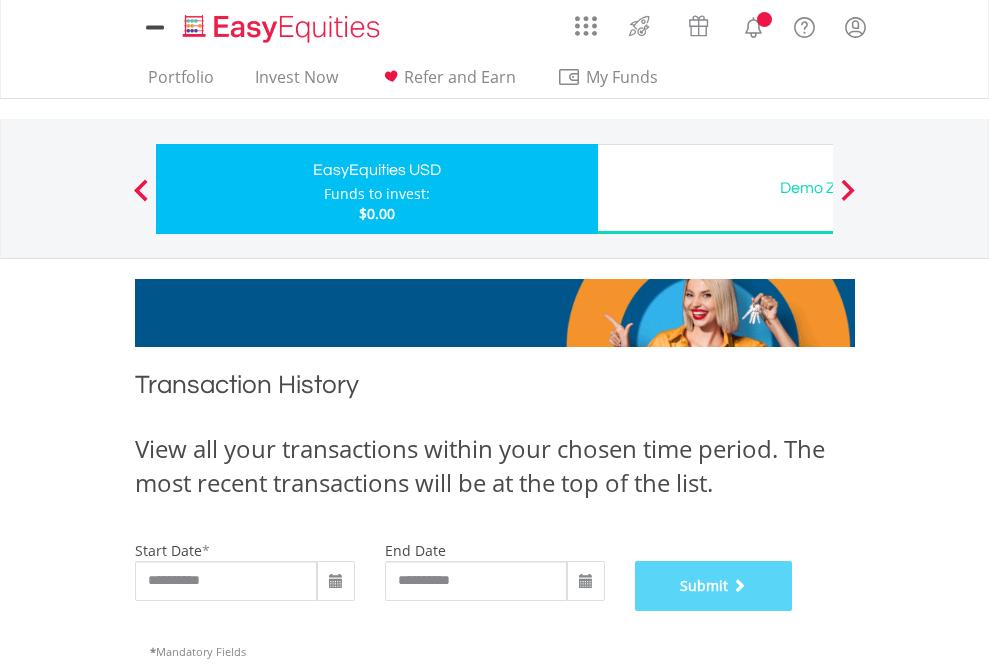 scroll, scrollTop: 811, scrollLeft: 0, axis: vertical 